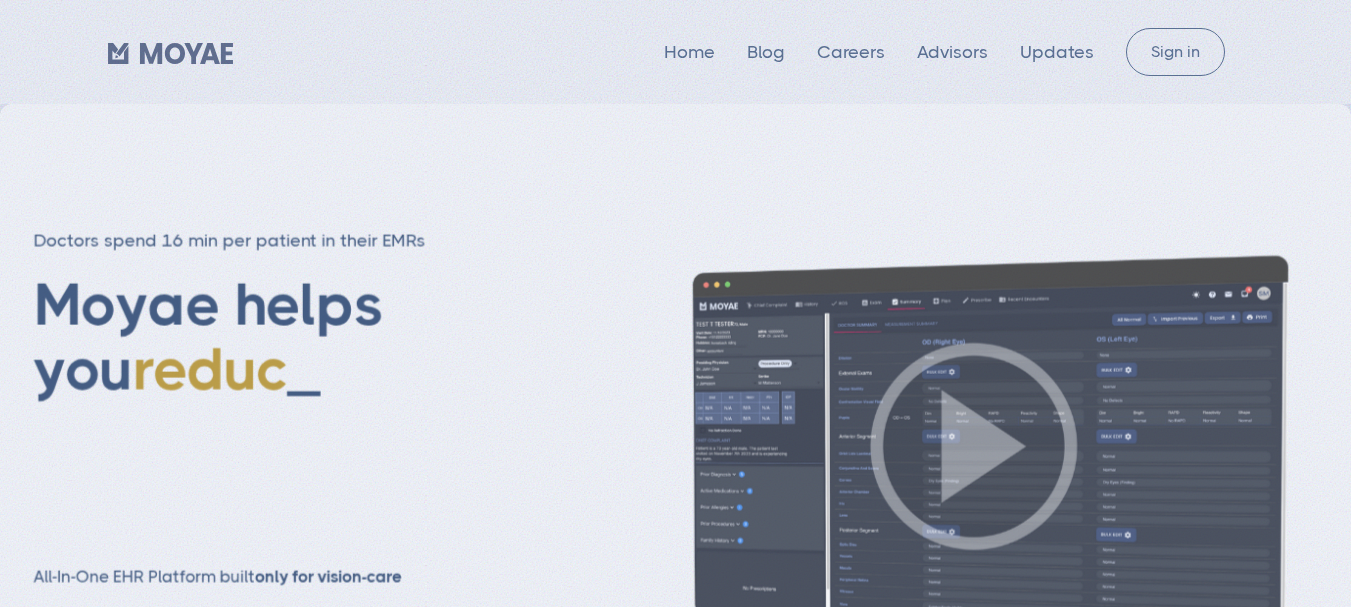 scroll, scrollTop: 0, scrollLeft: 0, axis: both 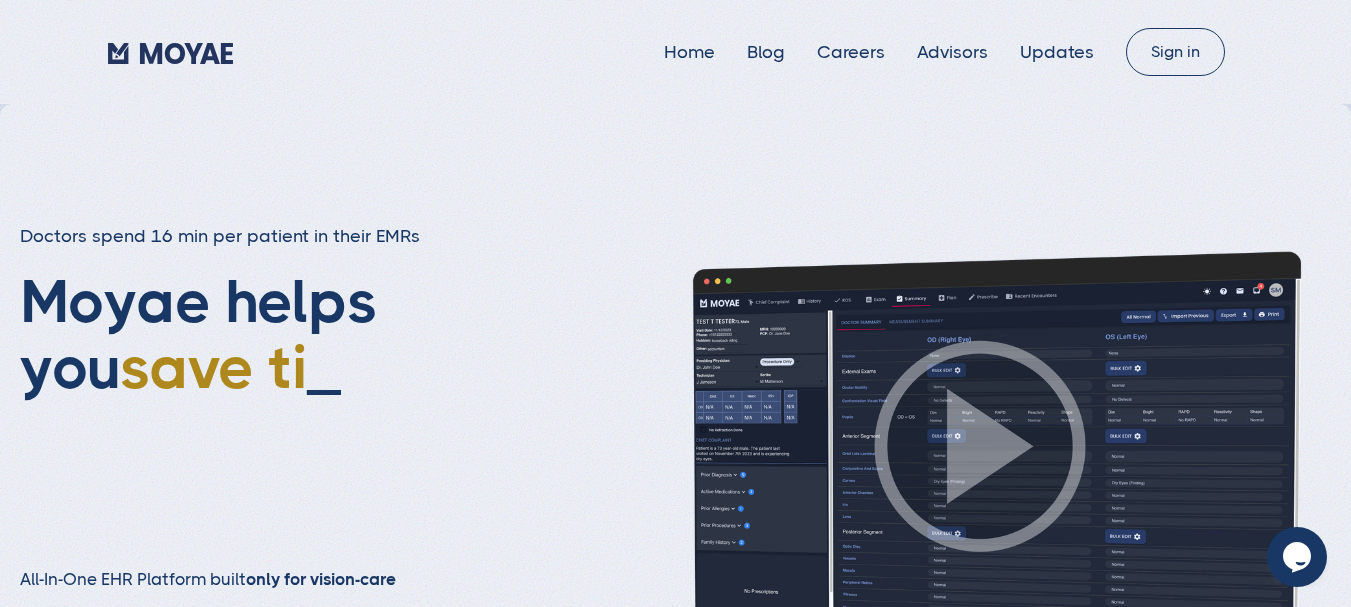 type on "Subscribe" 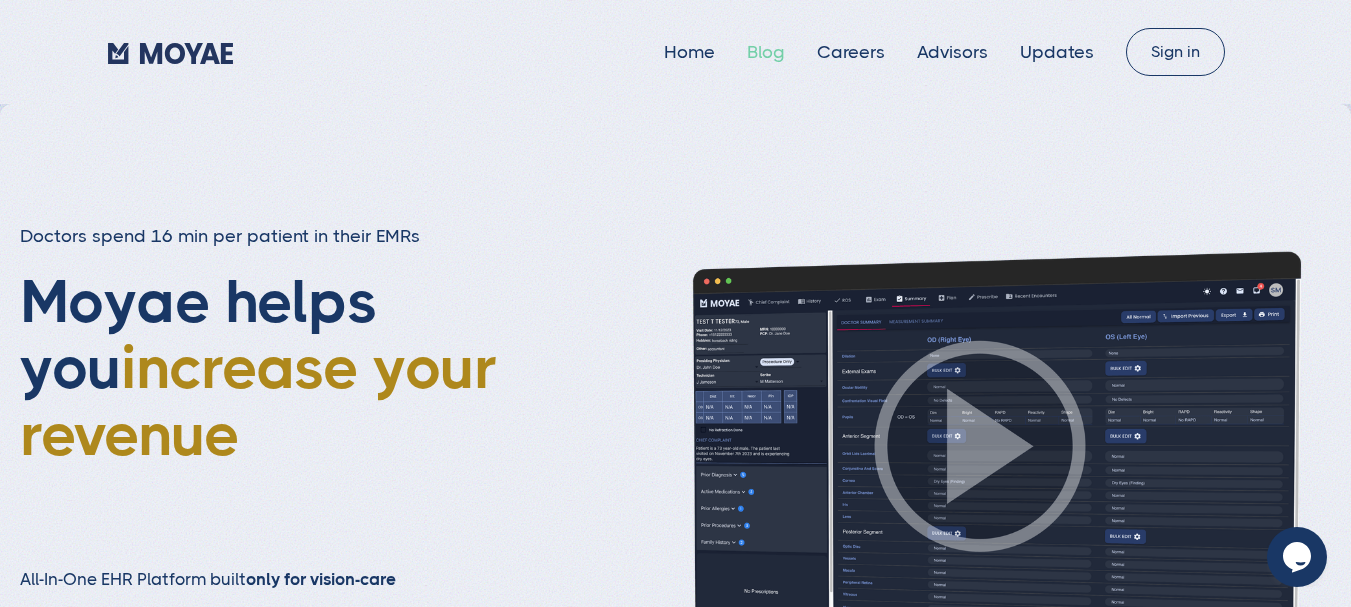 click on "Blog" at bounding box center (766, 52) 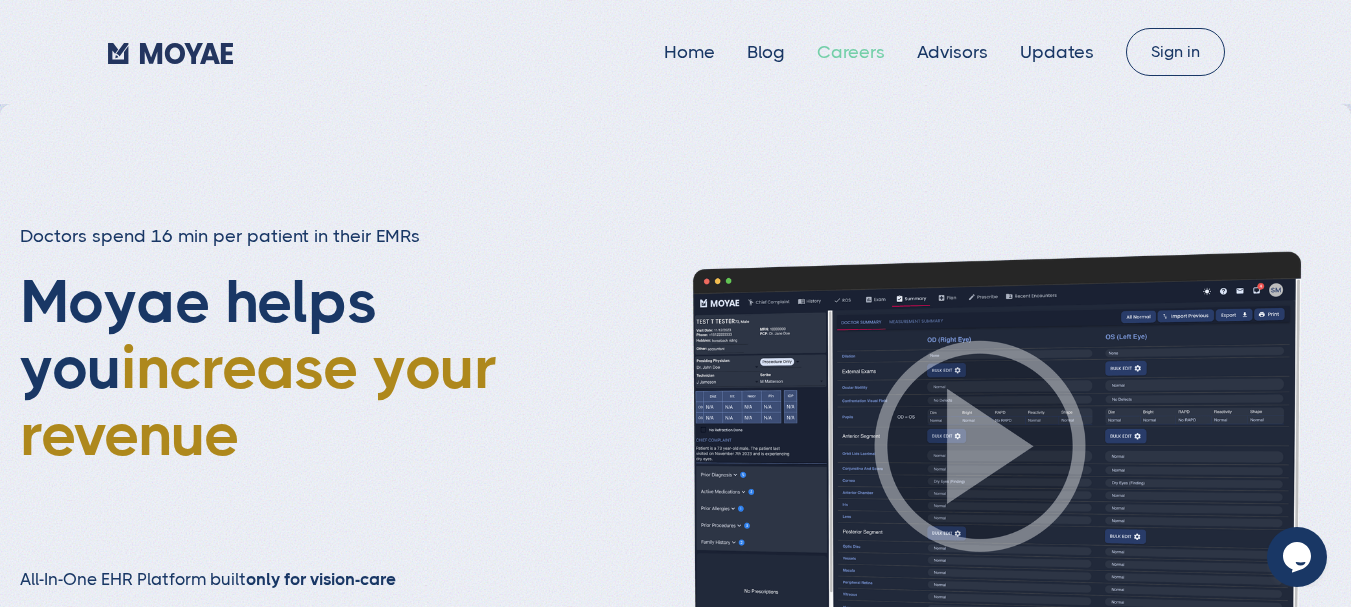 click on "Careers" at bounding box center (851, 52) 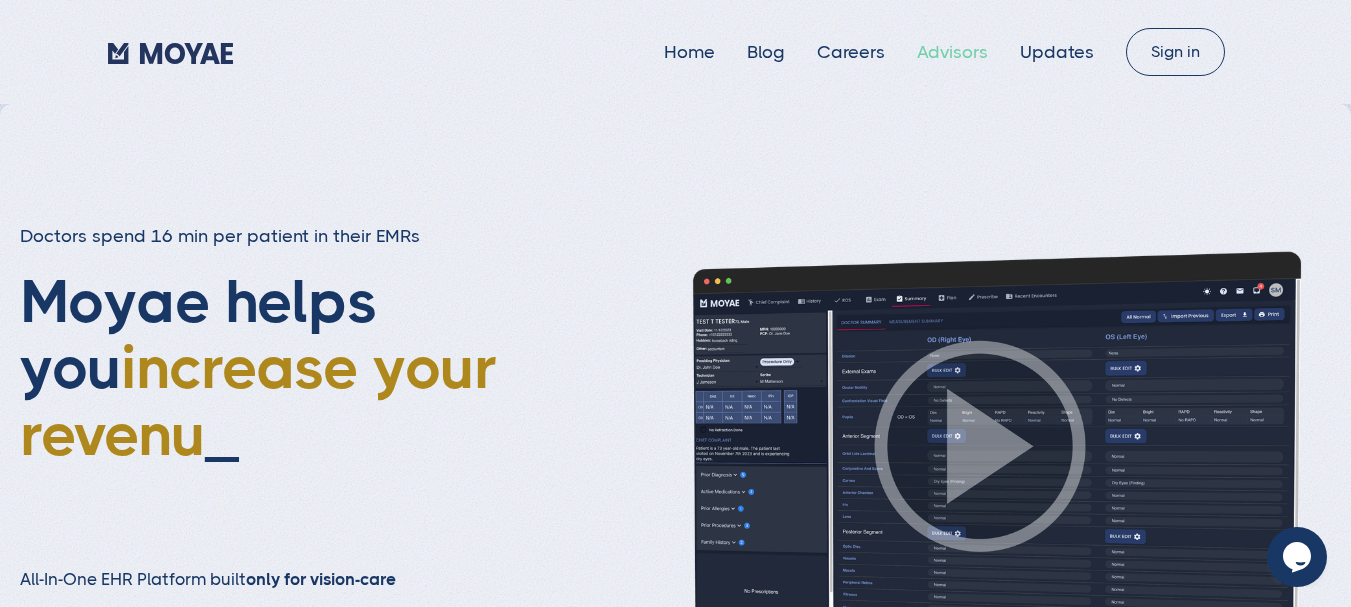click on "Advisors" at bounding box center [952, 52] 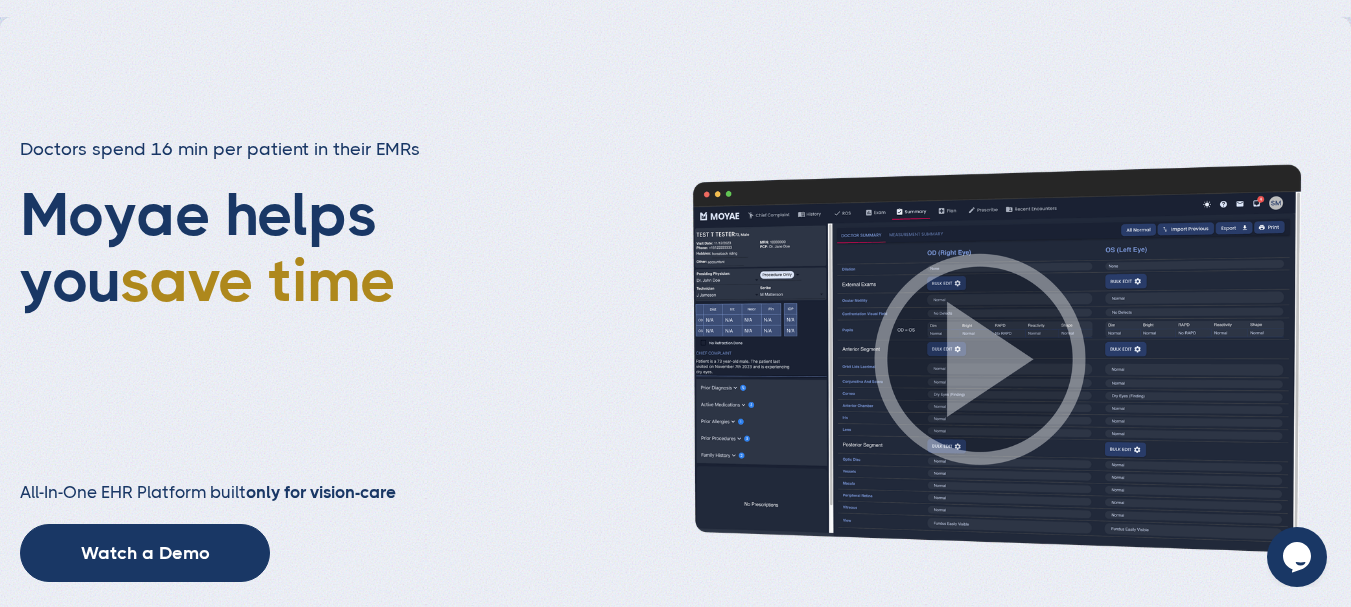 scroll, scrollTop: 0, scrollLeft: 0, axis: both 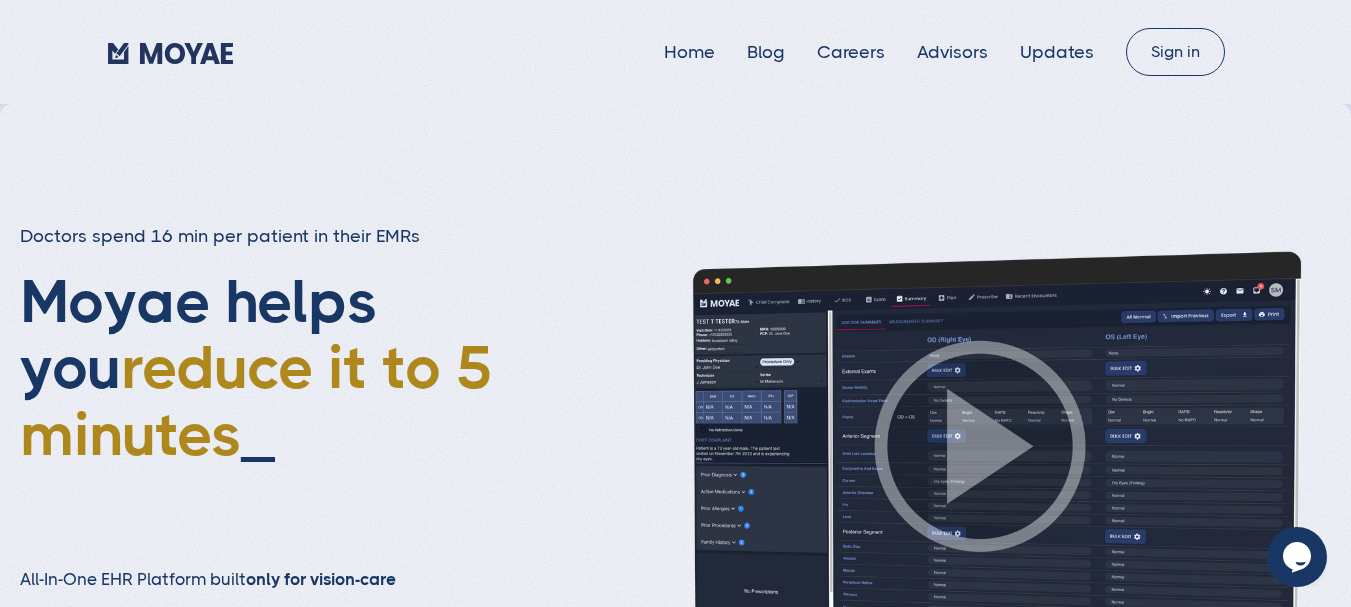 click at bounding box center (6, 5654) 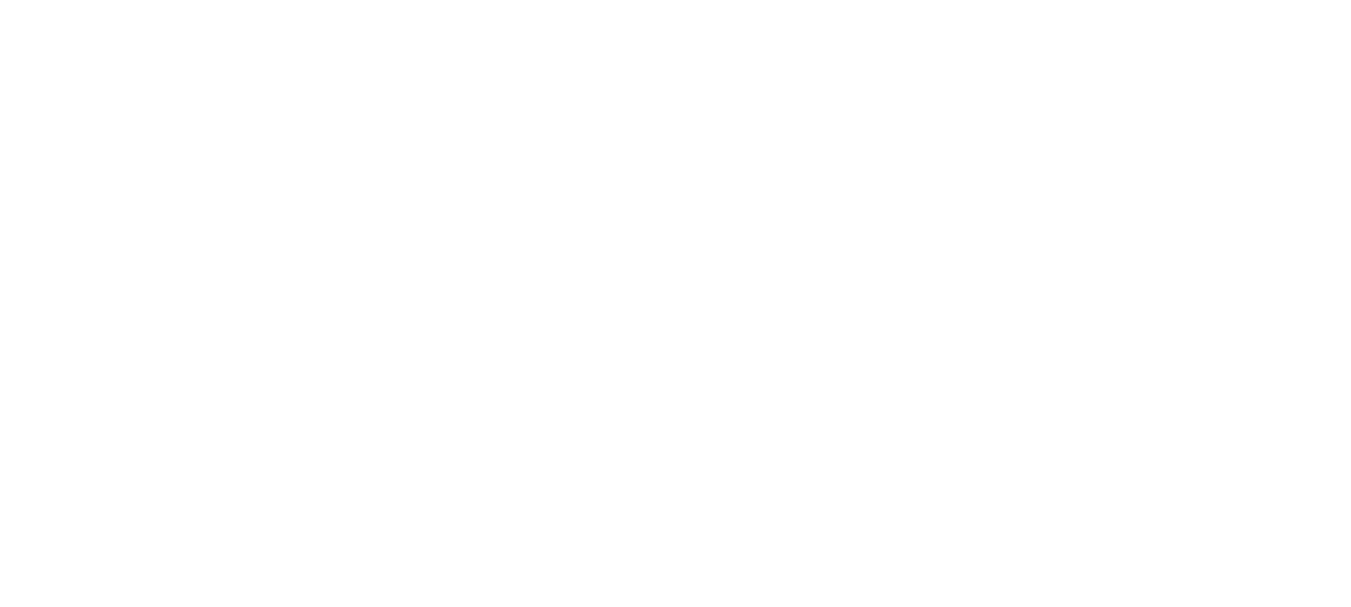 scroll, scrollTop: 0, scrollLeft: 0, axis: both 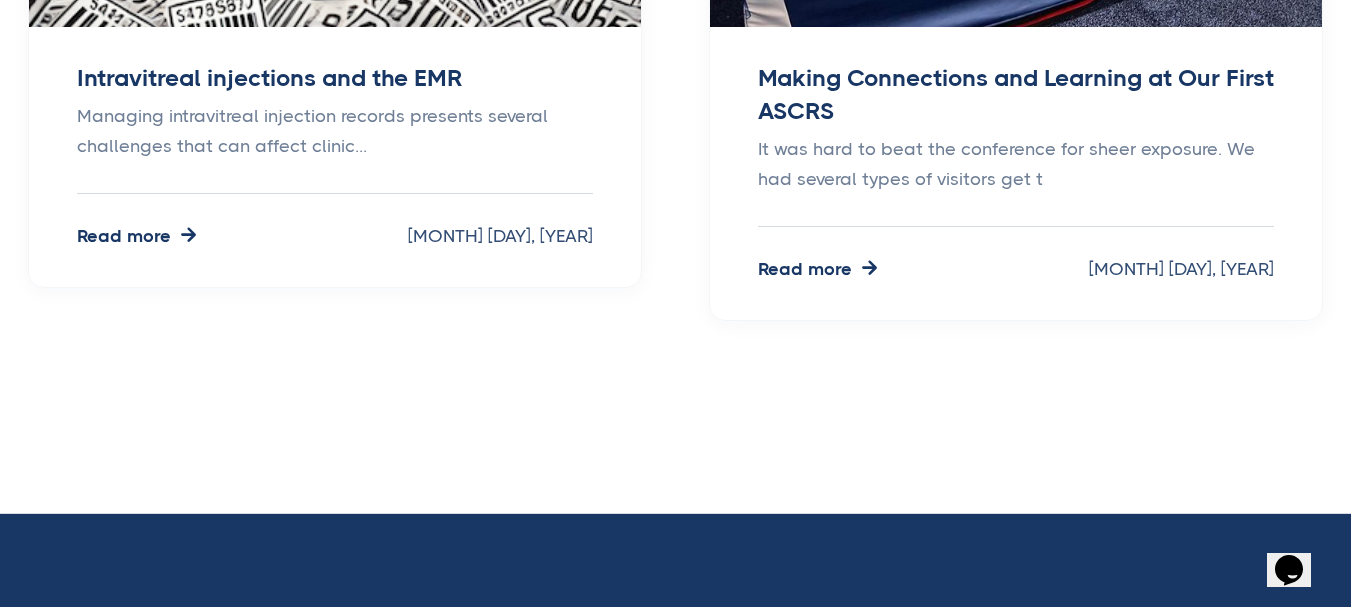 type on "Subscribe" 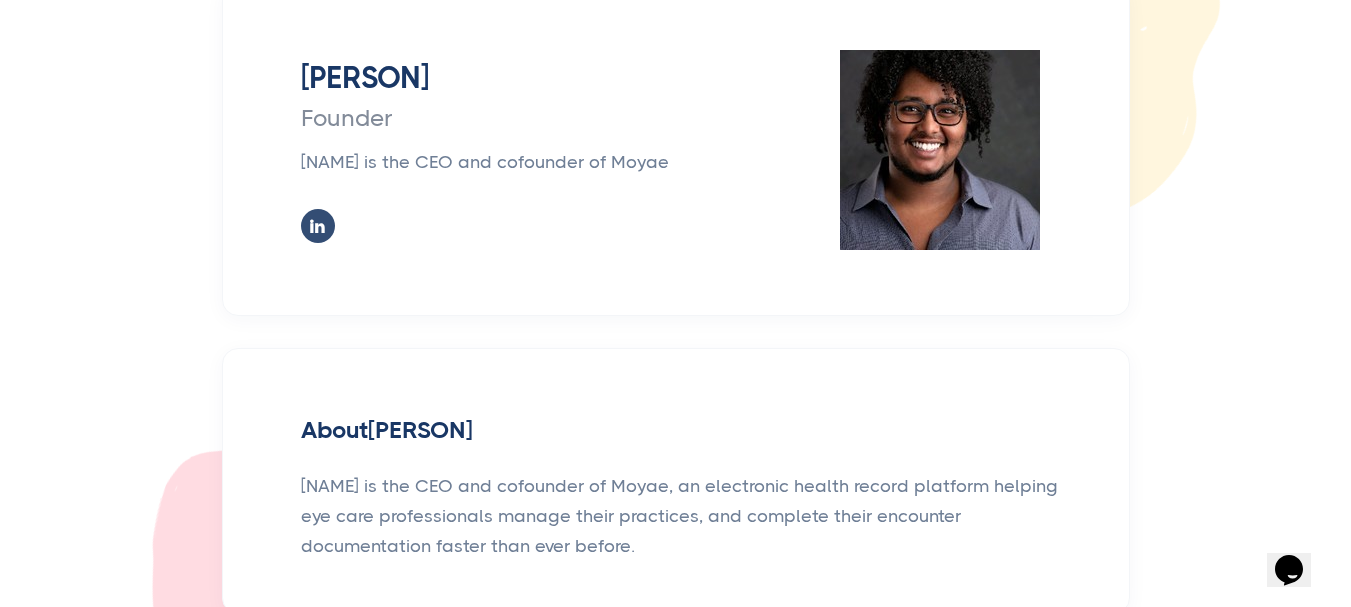 scroll, scrollTop: 0, scrollLeft: 0, axis: both 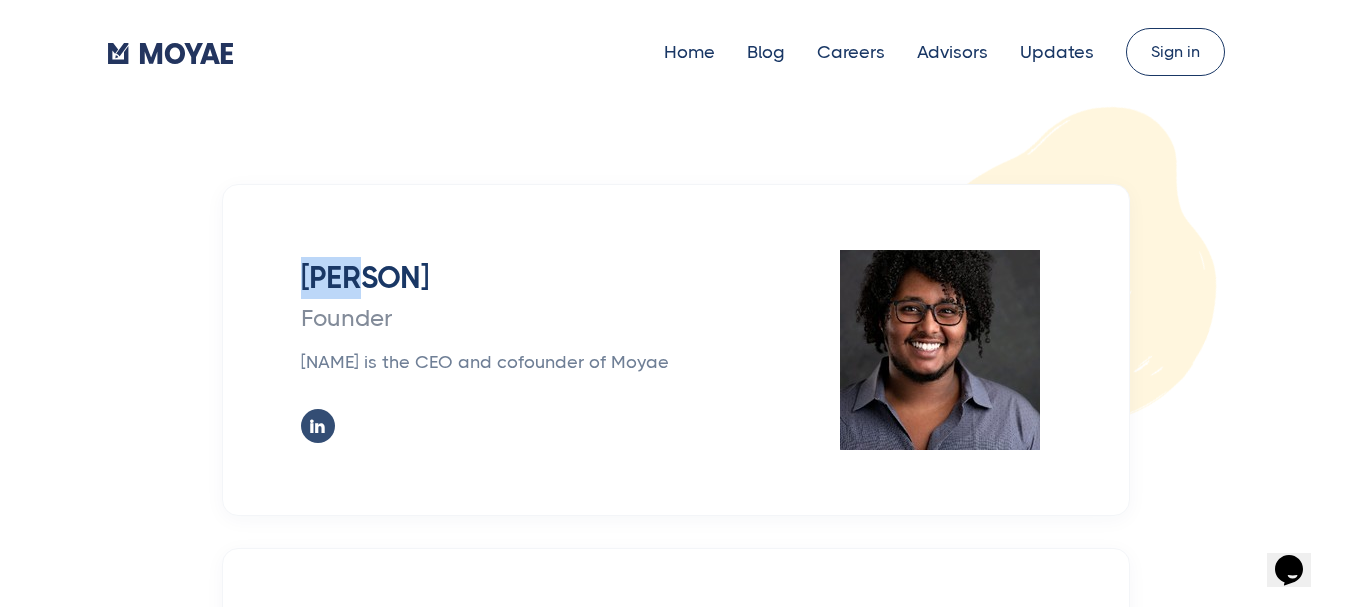 copy on "Sami" 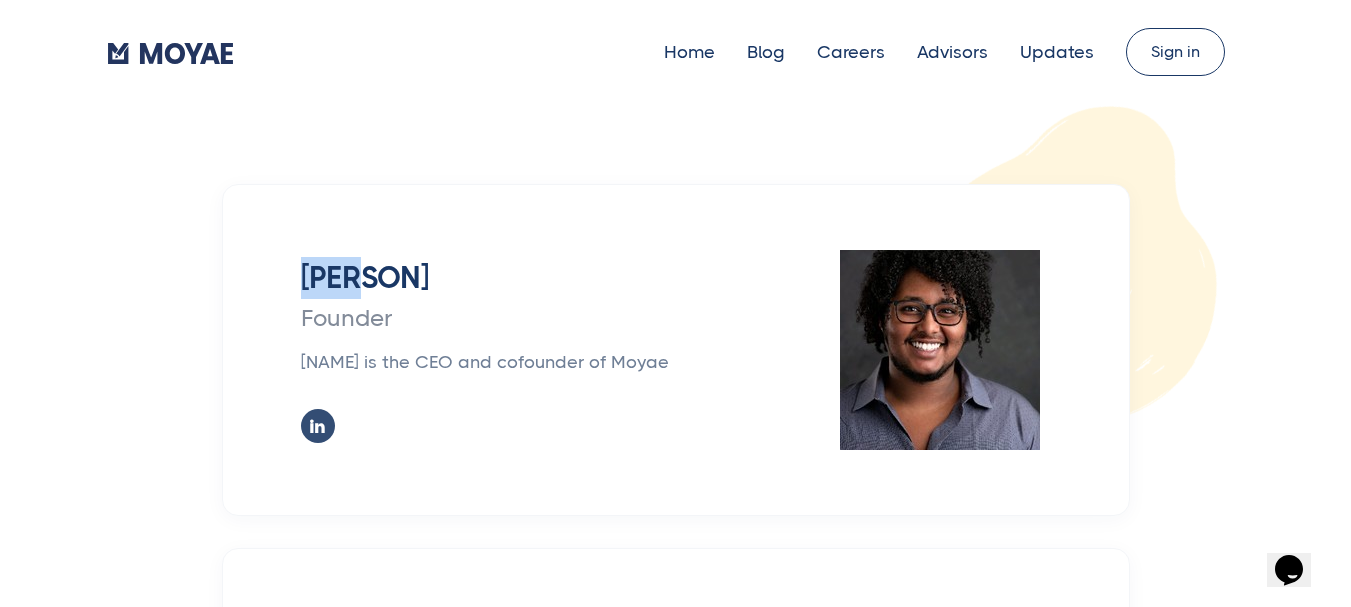 drag, startPoint x: 305, startPoint y: 276, endPoint x: 371, endPoint y: 282, distance: 66.27216 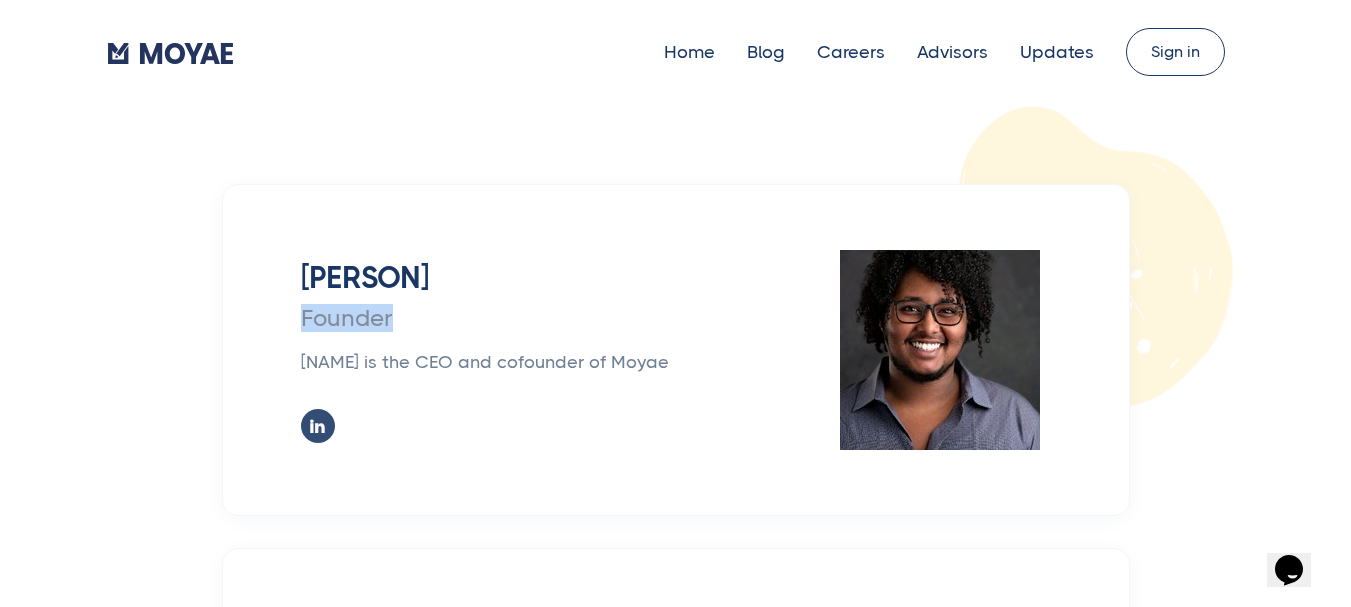 drag, startPoint x: 302, startPoint y: 319, endPoint x: 387, endPoint y: 326, distance: 85.28775 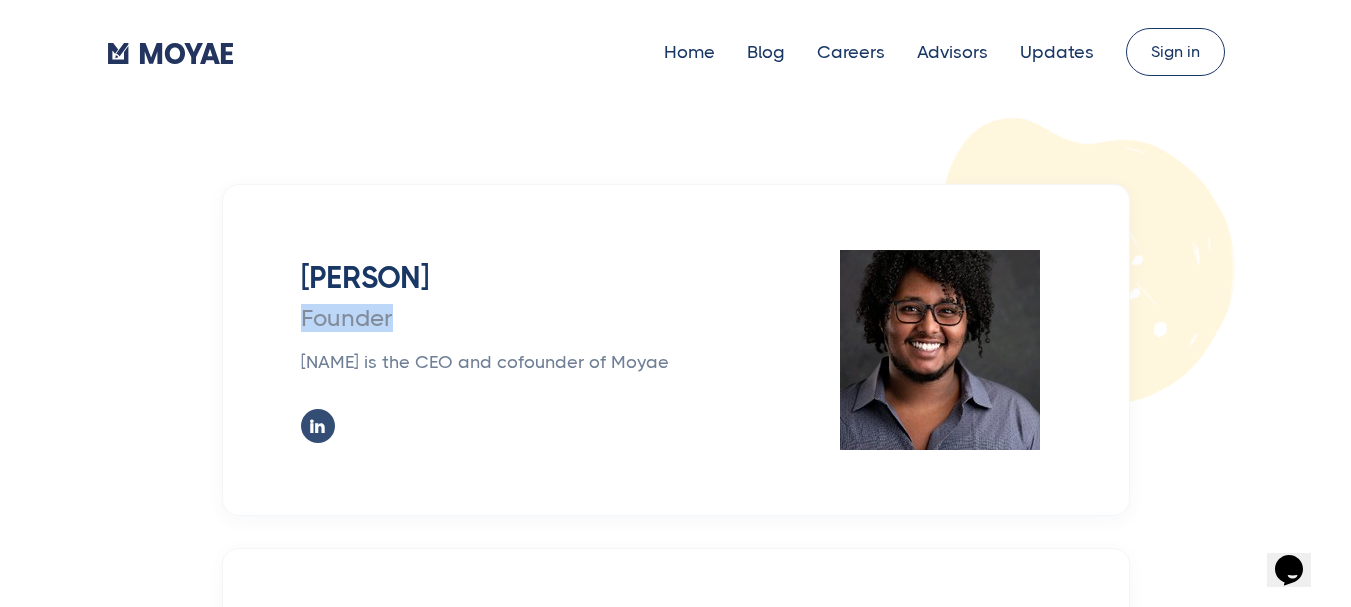 click on "Founder" at bounding box center (485, 318) 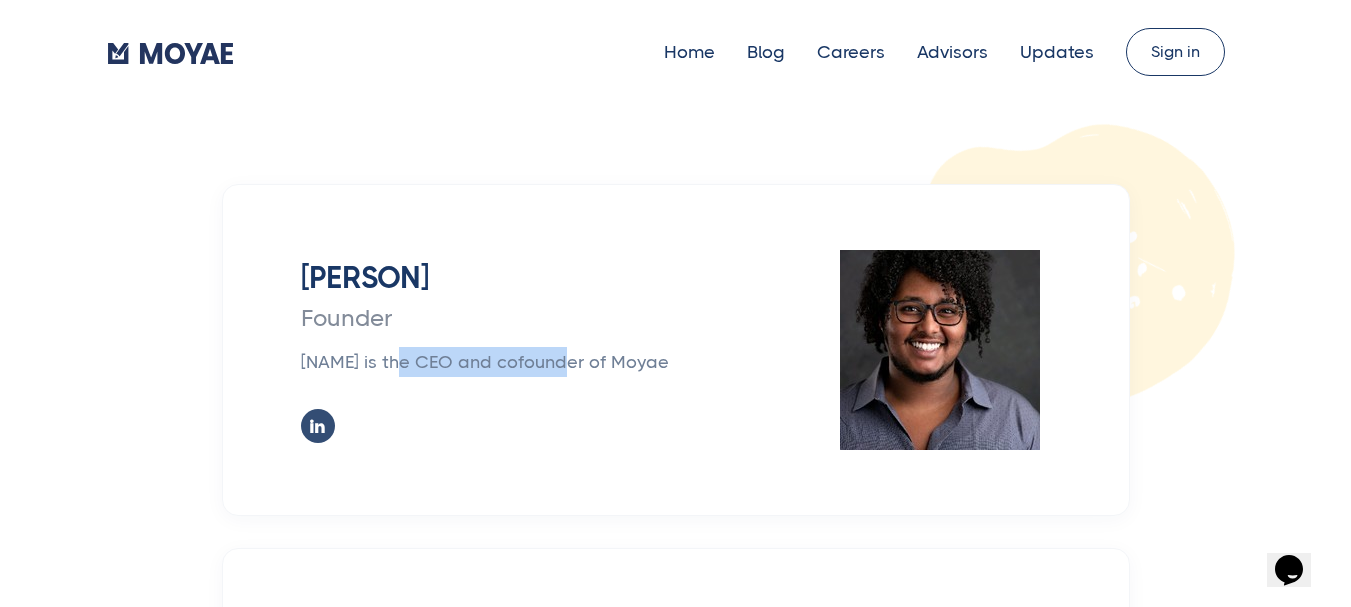 copy on "CEO and cofounder" 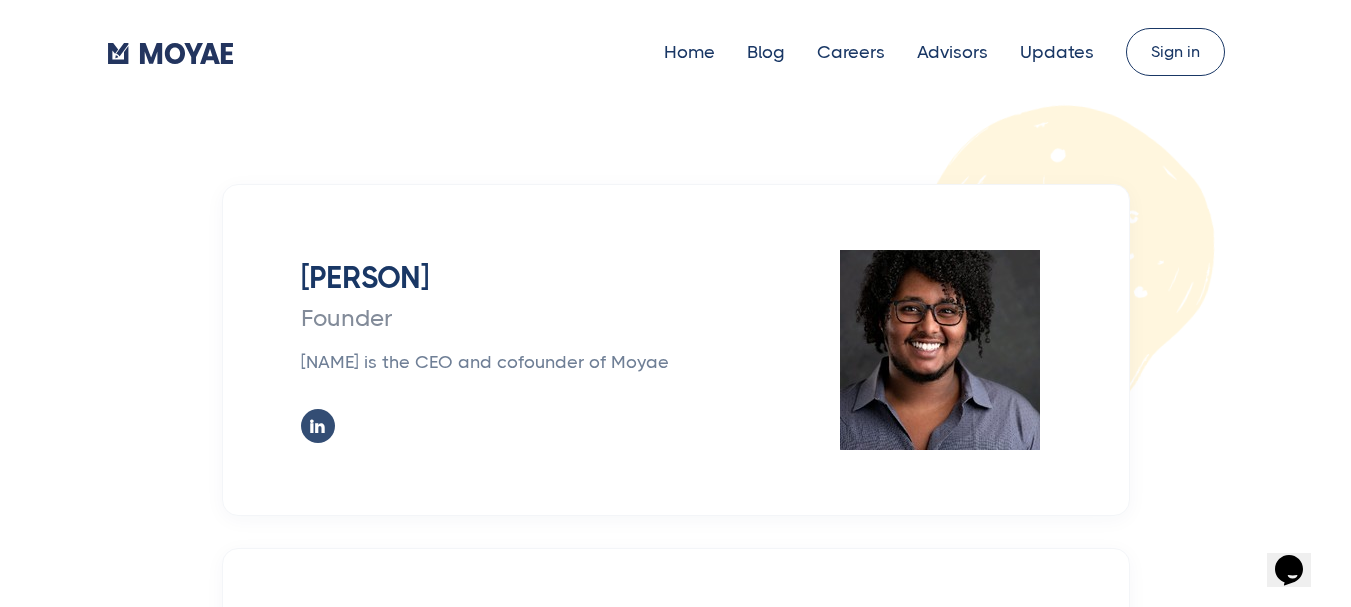 click on "Sami" at bounding box center (485, 278) 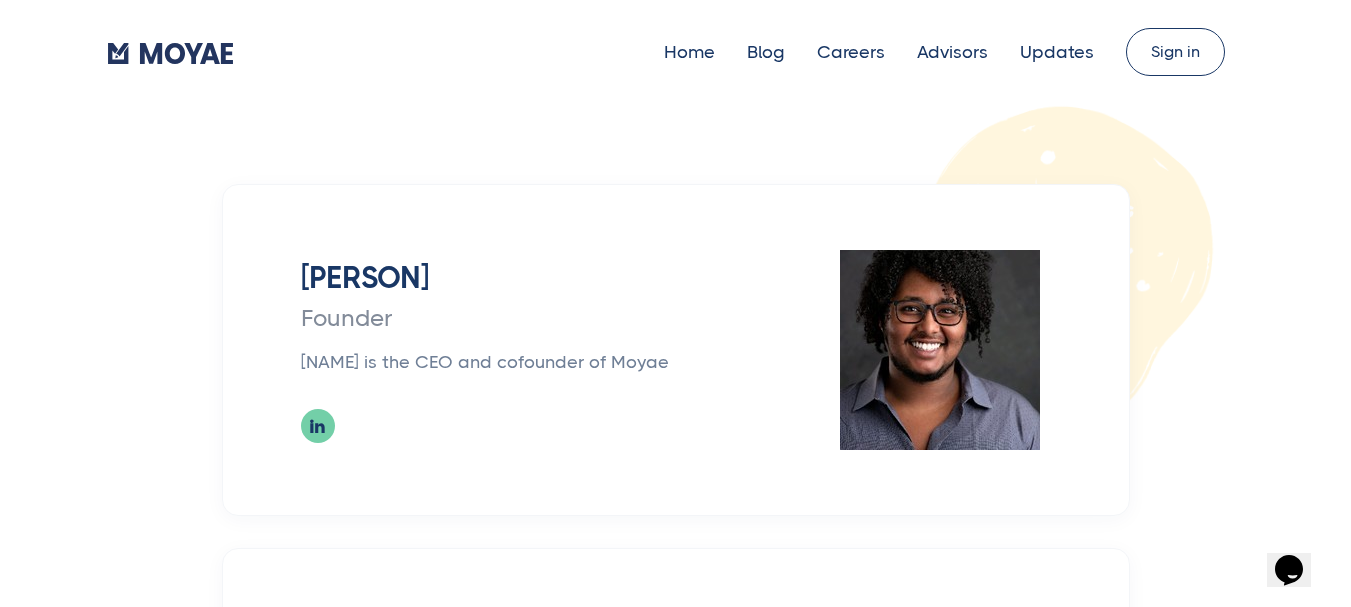 click on "" at bounding box center [318, 426] 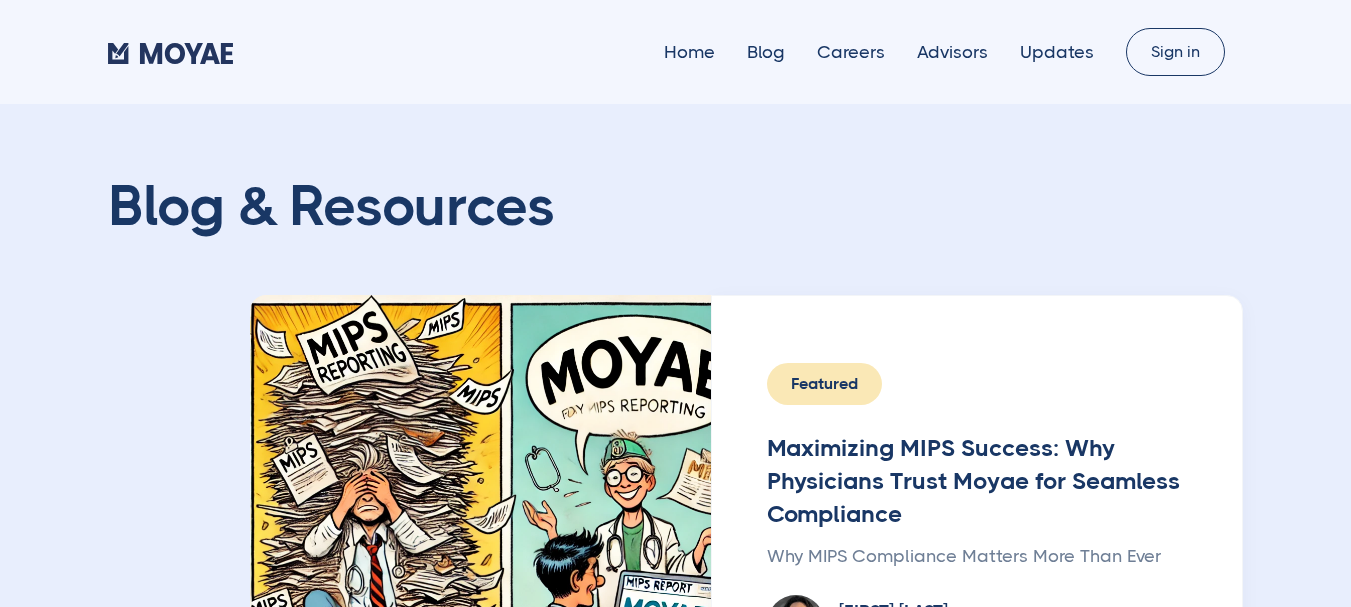 scroll, scrollTop: 0, scrollLeft: 0, axis: both 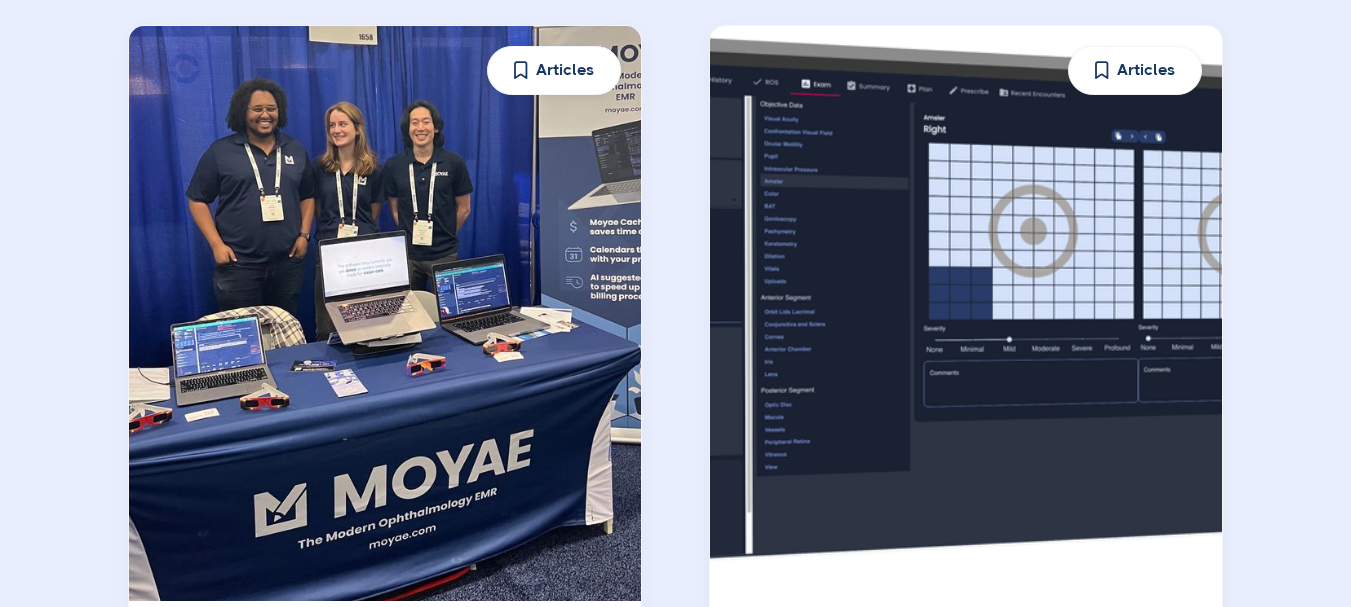 type on "Subscribe" 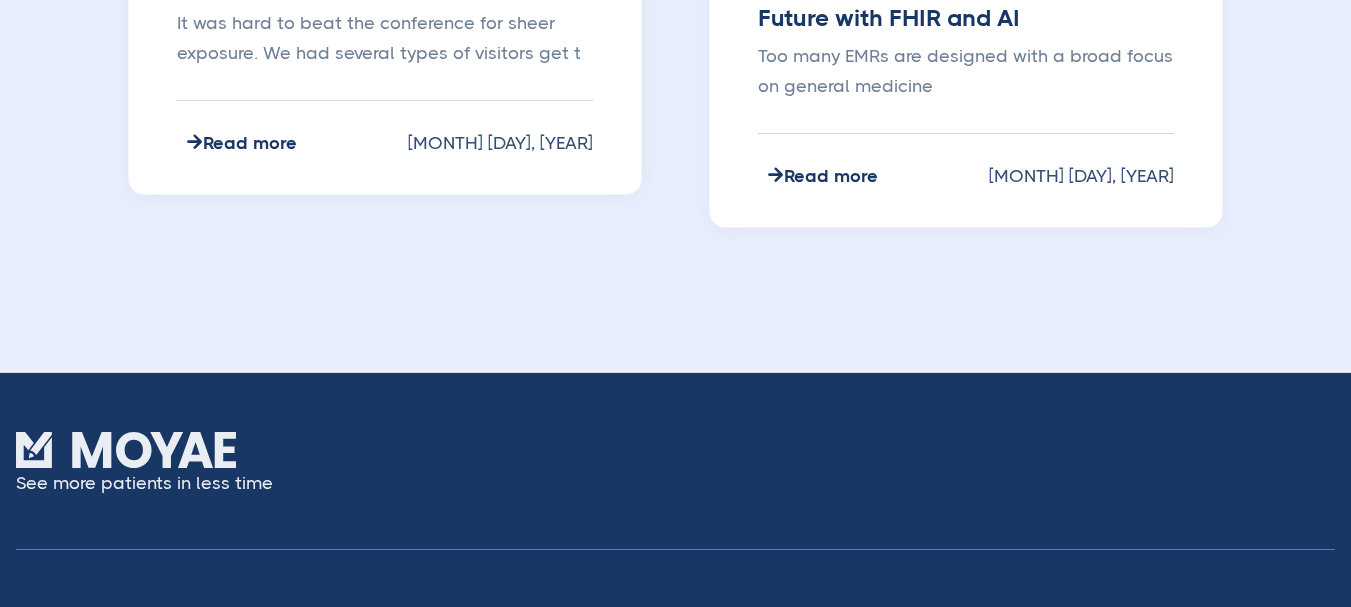 scroll, scrollTop: 3224, scrollLeft: 0, axis: vertical 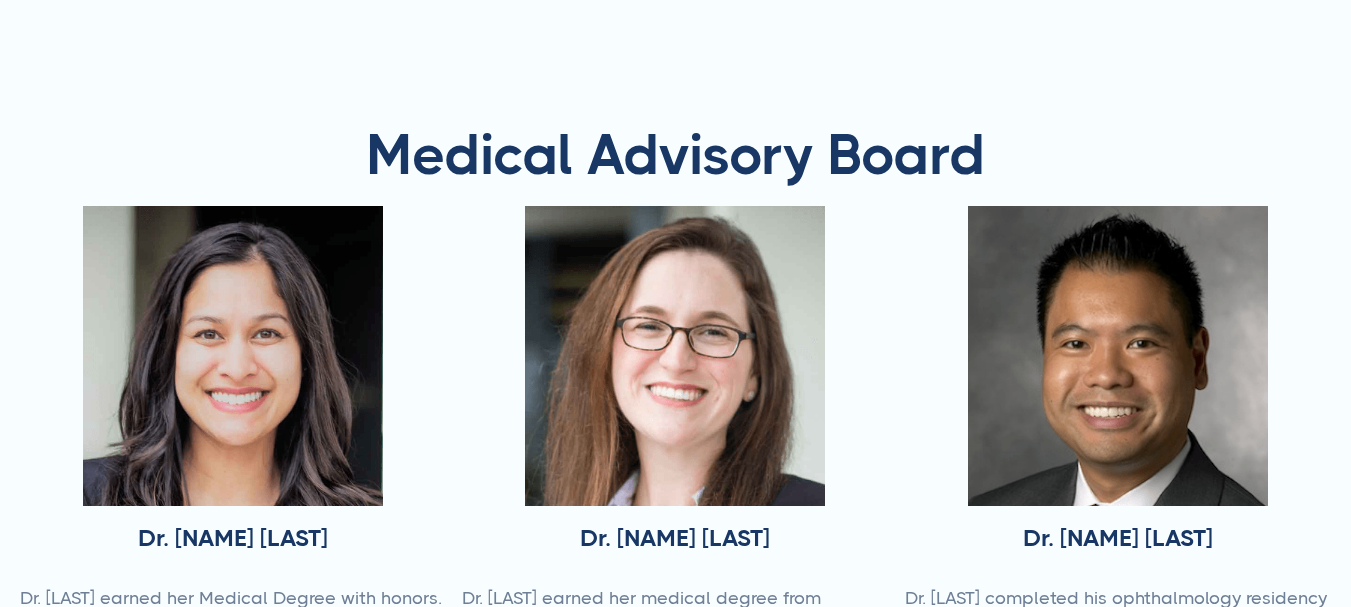 type on "Subscribe" 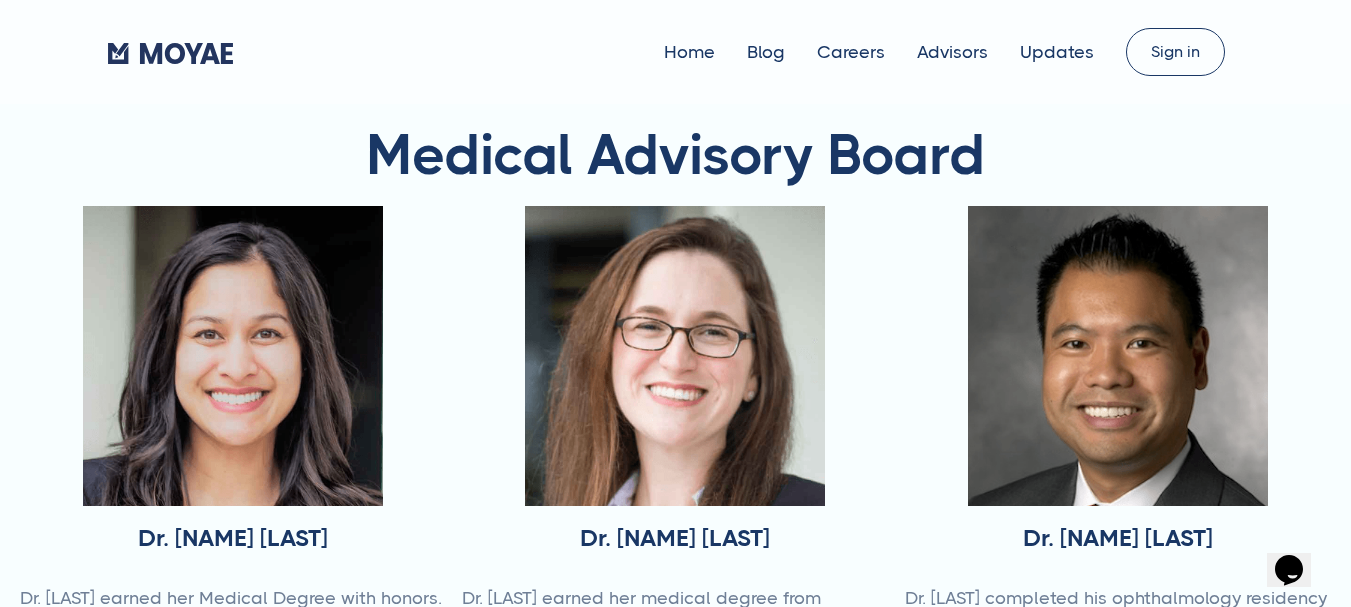 scroll, scrollTop: 0, scrollLeft: 0, axis: both 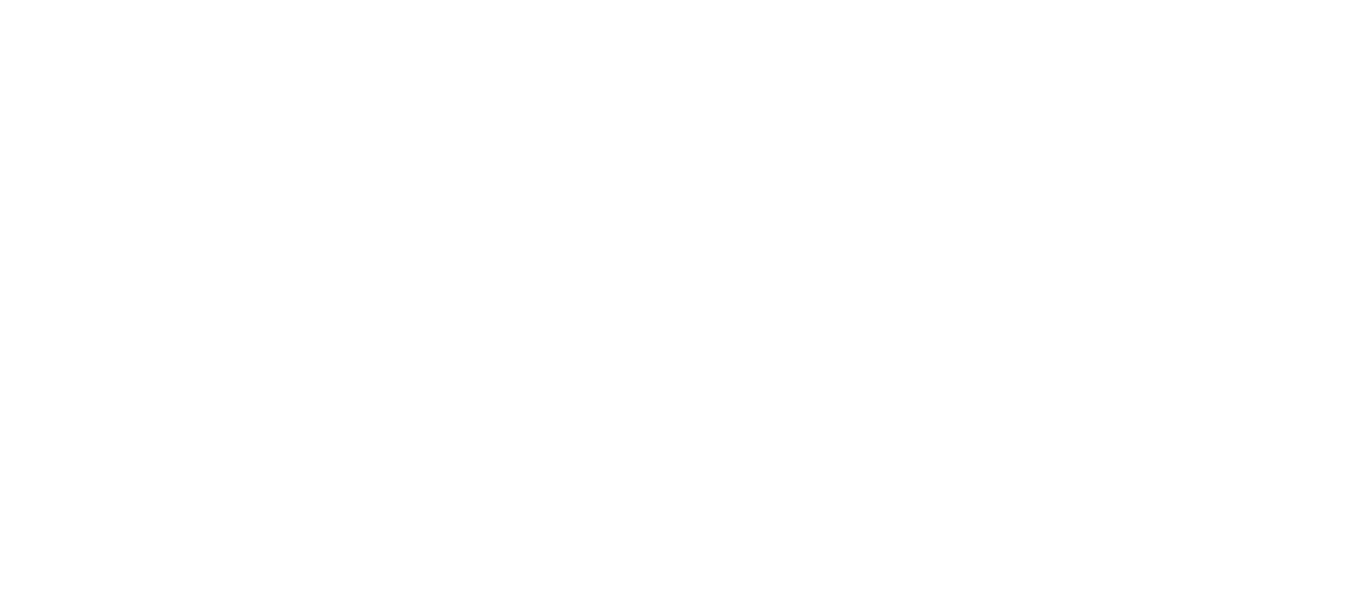 type on "Subscribe" 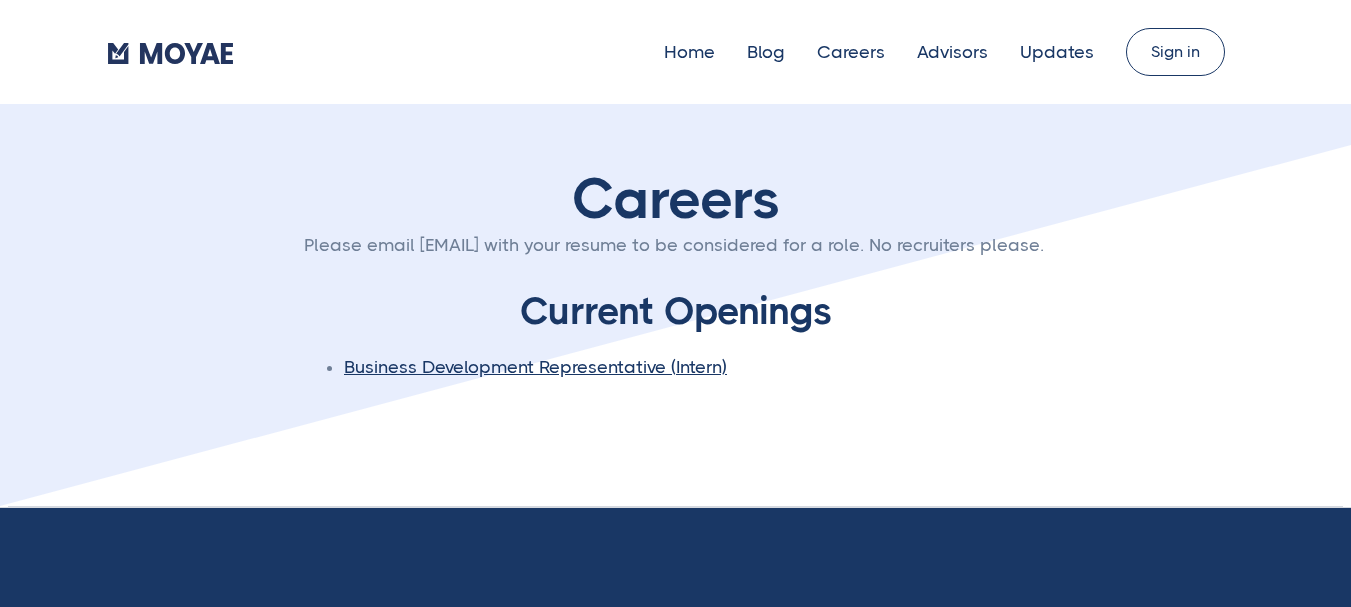 scroll, scrollTop: 0, scrollLeft: 0, axis: both 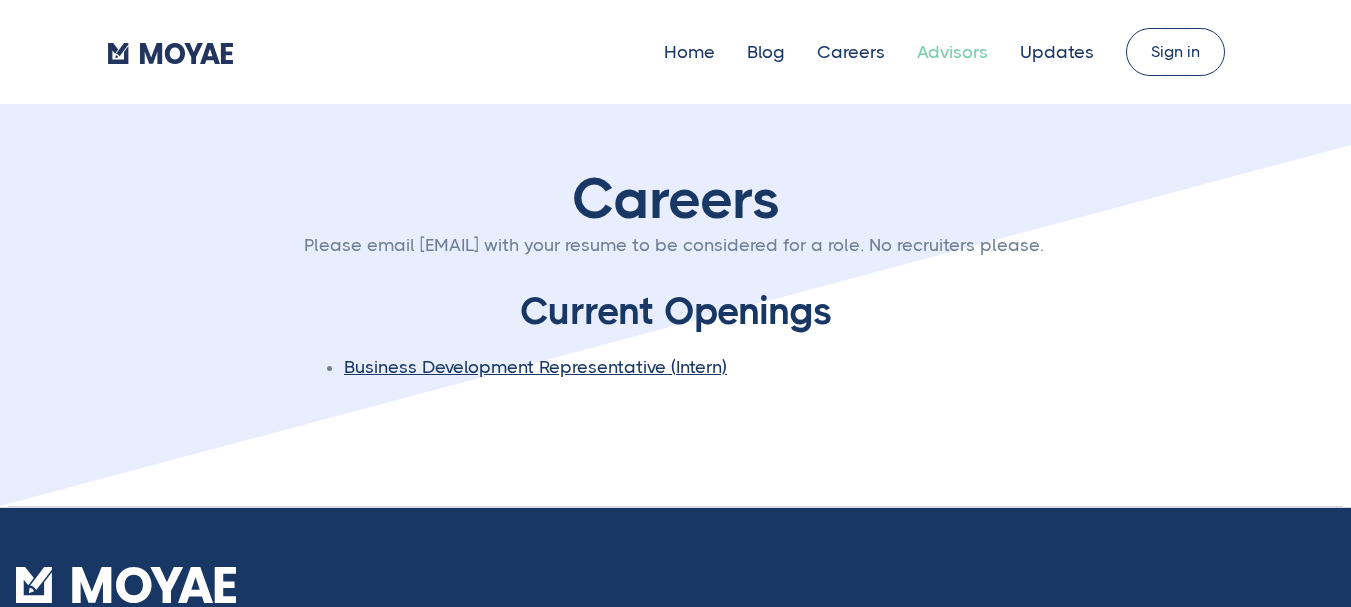 click on "Advisors" at bounding box center (952, 52) 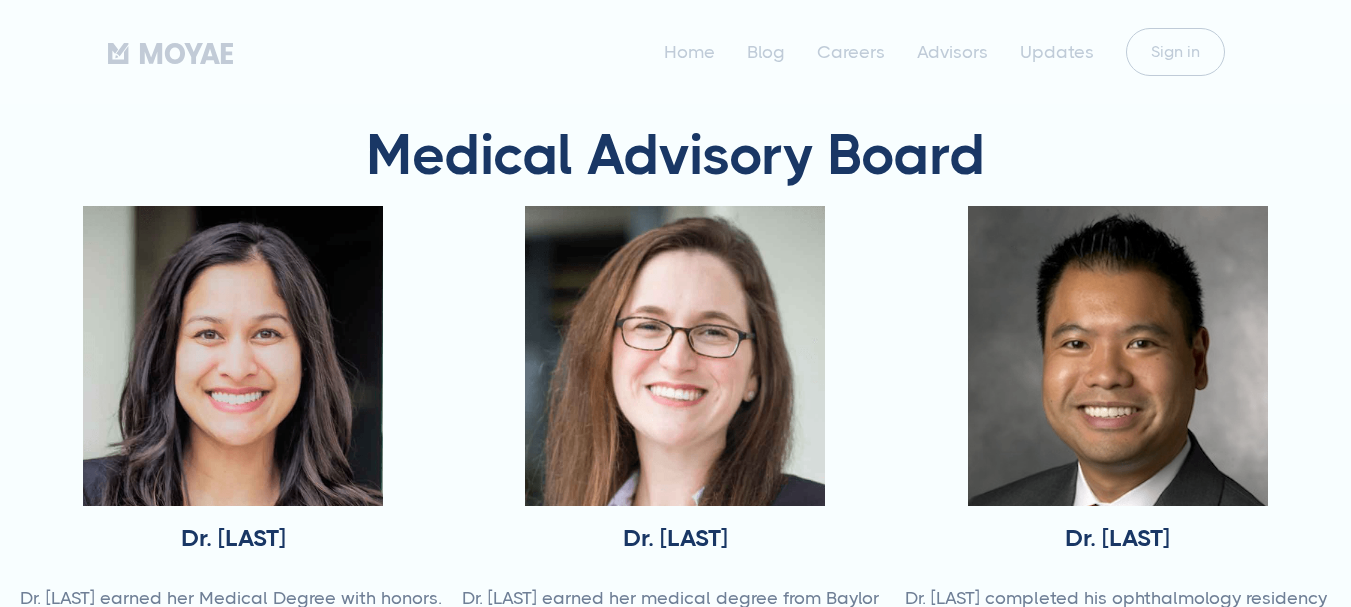 scroll, scrollTop: 0, scrollLeft: 0, axis: both 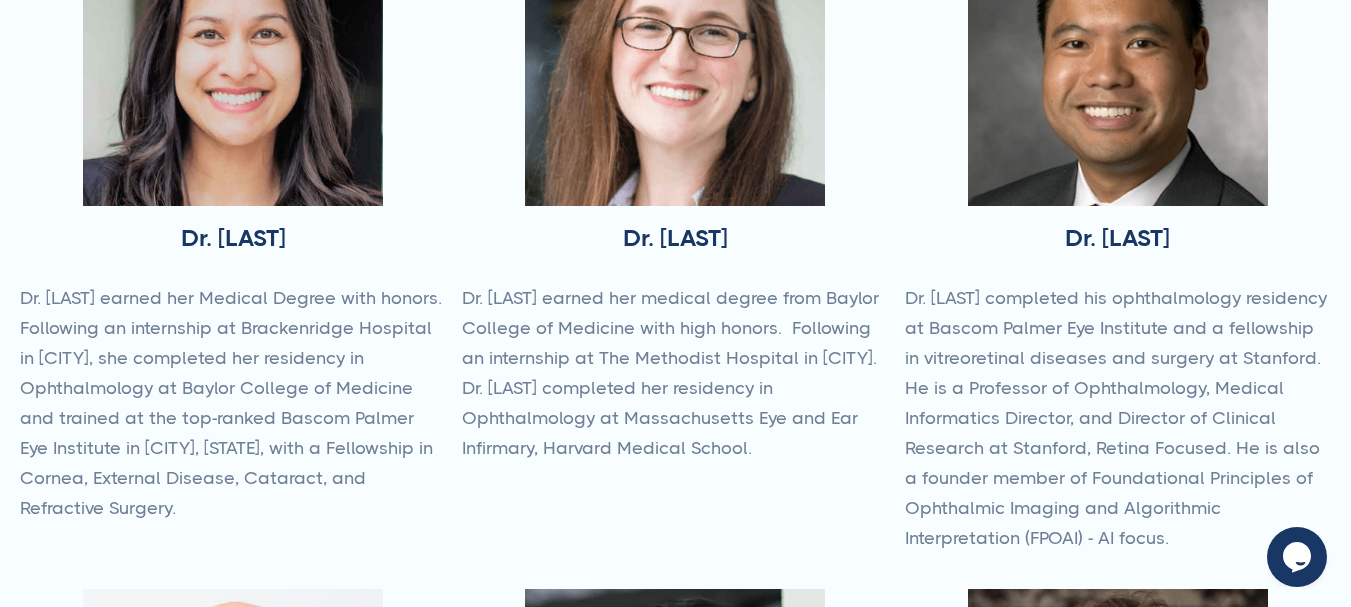 type on "Subscribe" 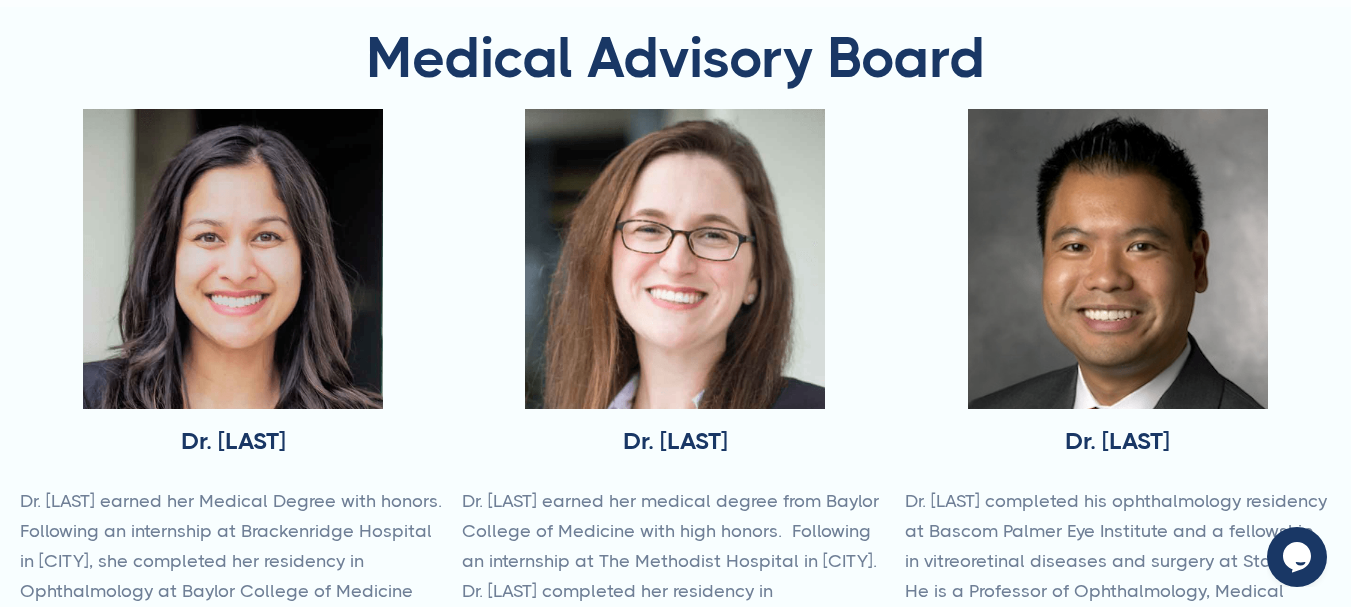 scroll, scrollTop: 0, scrollLeft: 0, axis: both 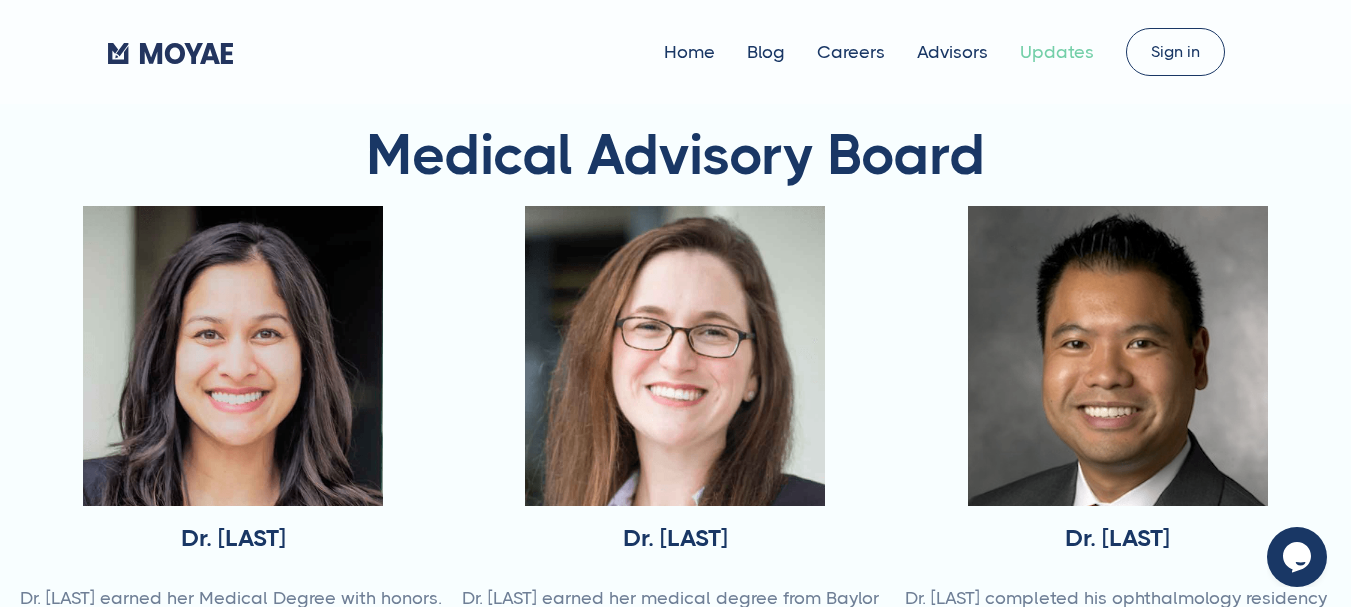 click on "Updates" at bounding box center [1057, 52] 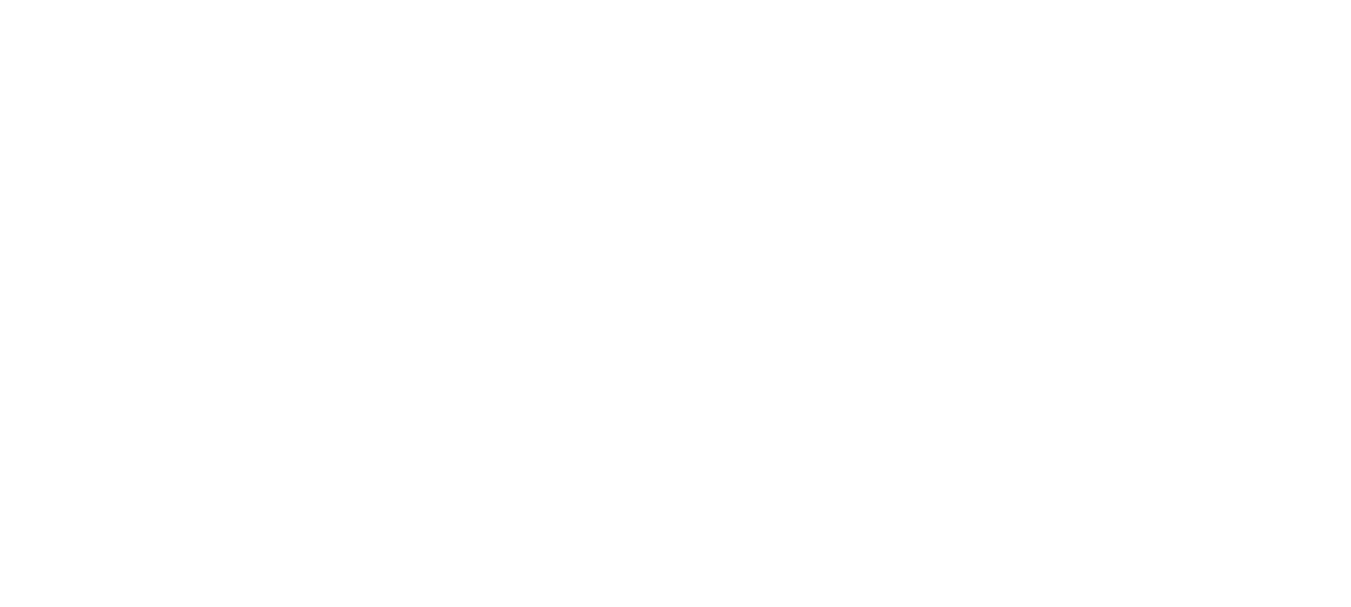 scroll, scrollTop: 0, scrollLeft: 0, axis: both 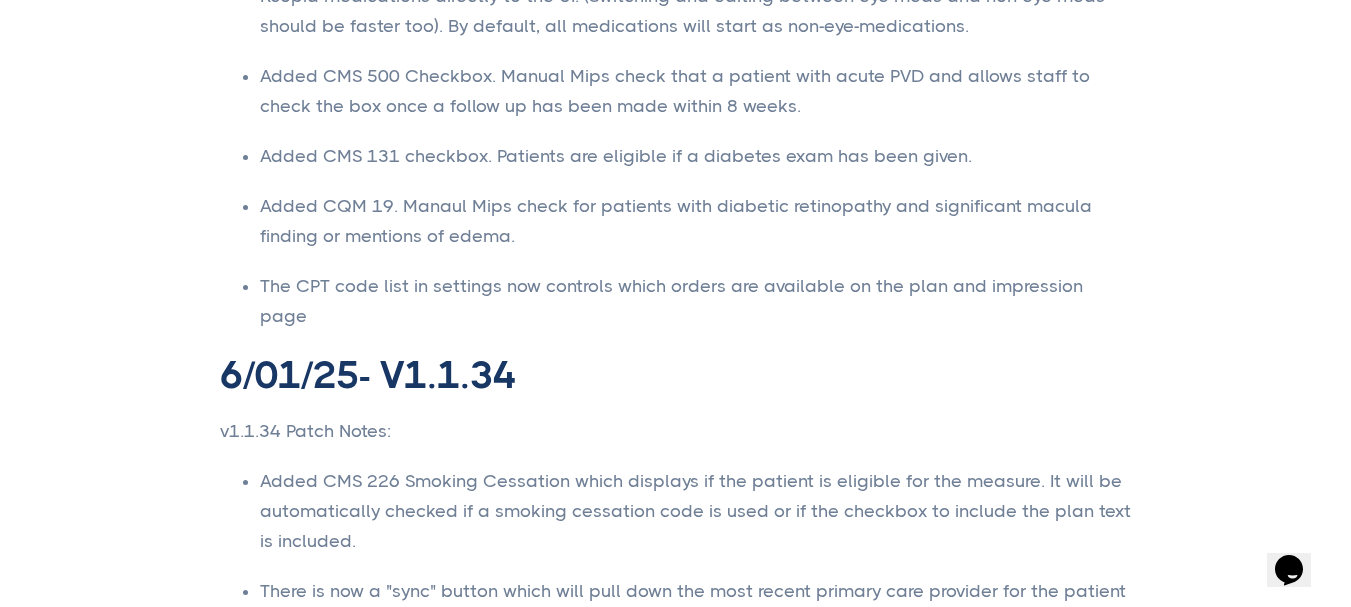 type on "Subscribe" 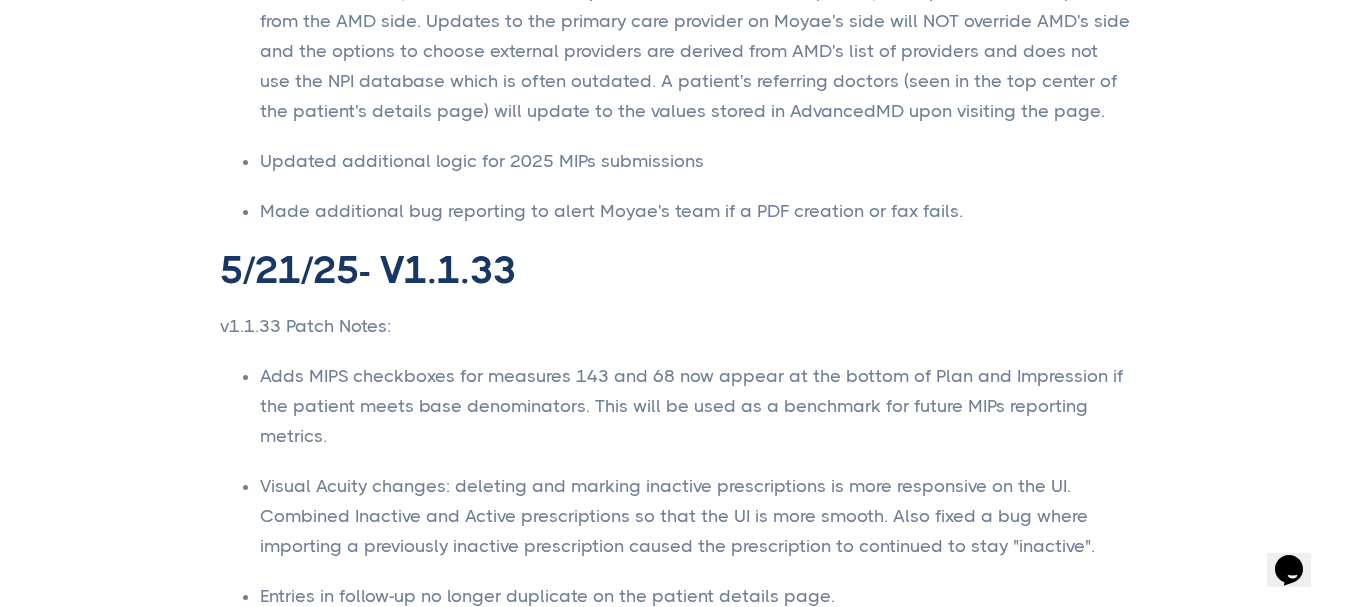 scroll, scrollTop: 6900, scrollLeft: 0, axis: vertical 